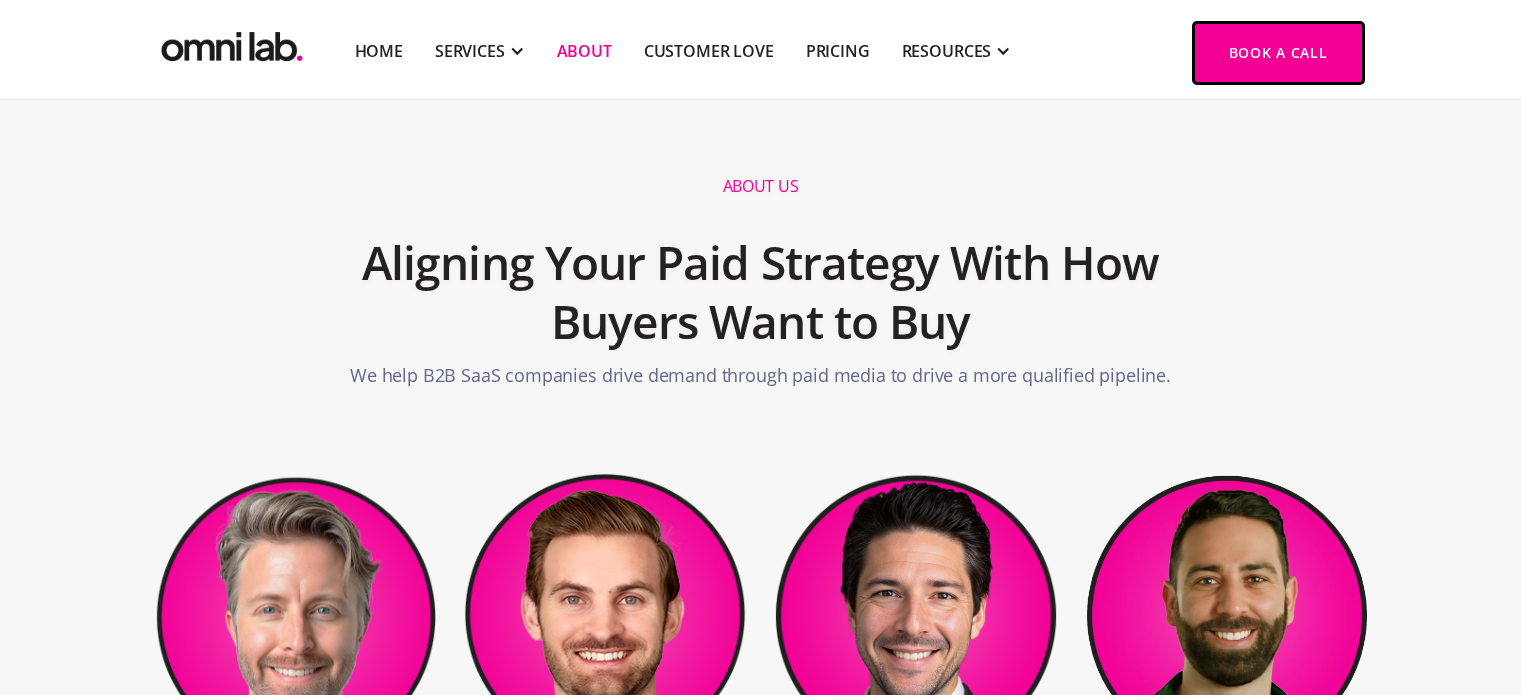 scroll, scrollTop: 291, scrollLeft: 0, axis: vertical 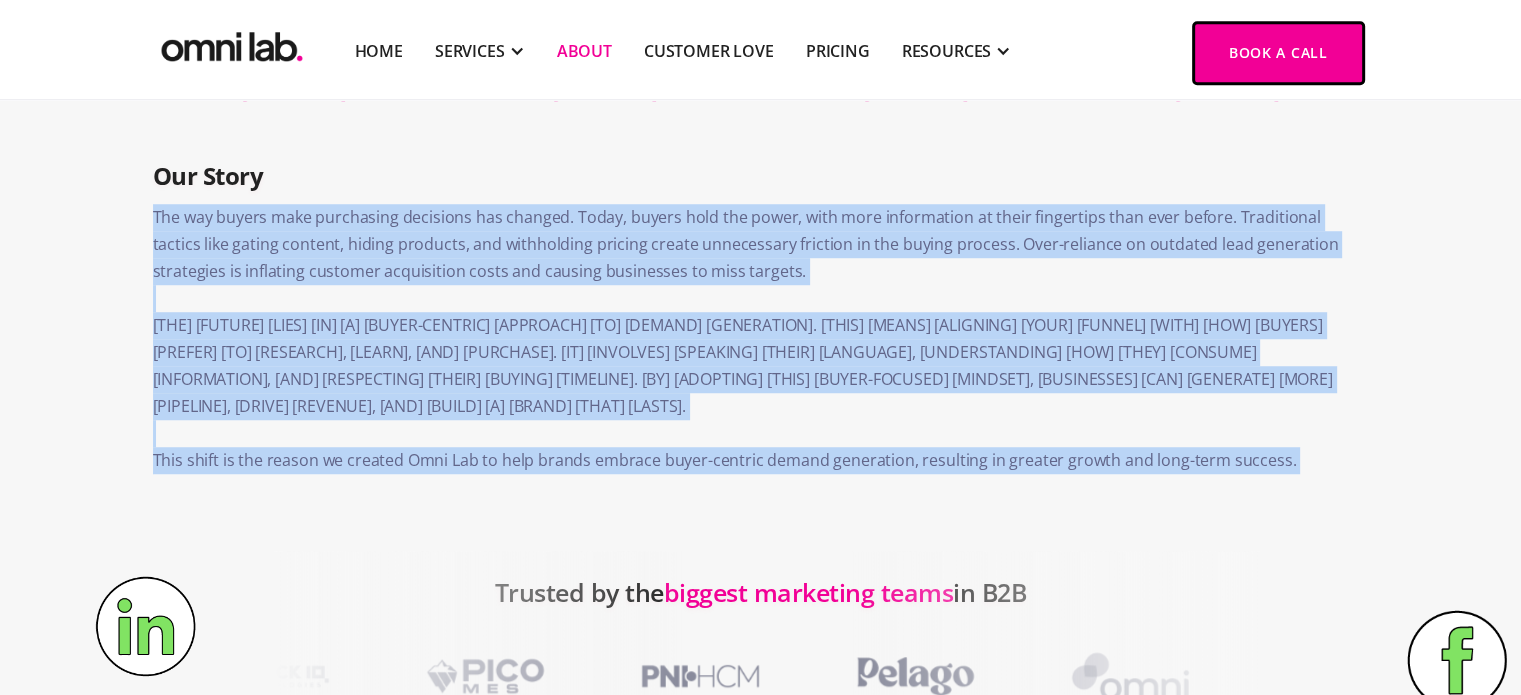 drag, startPoint x: 145, startPoint y: 221, endPoint x: 1068, endPoint y: 491, distance: 961.6803 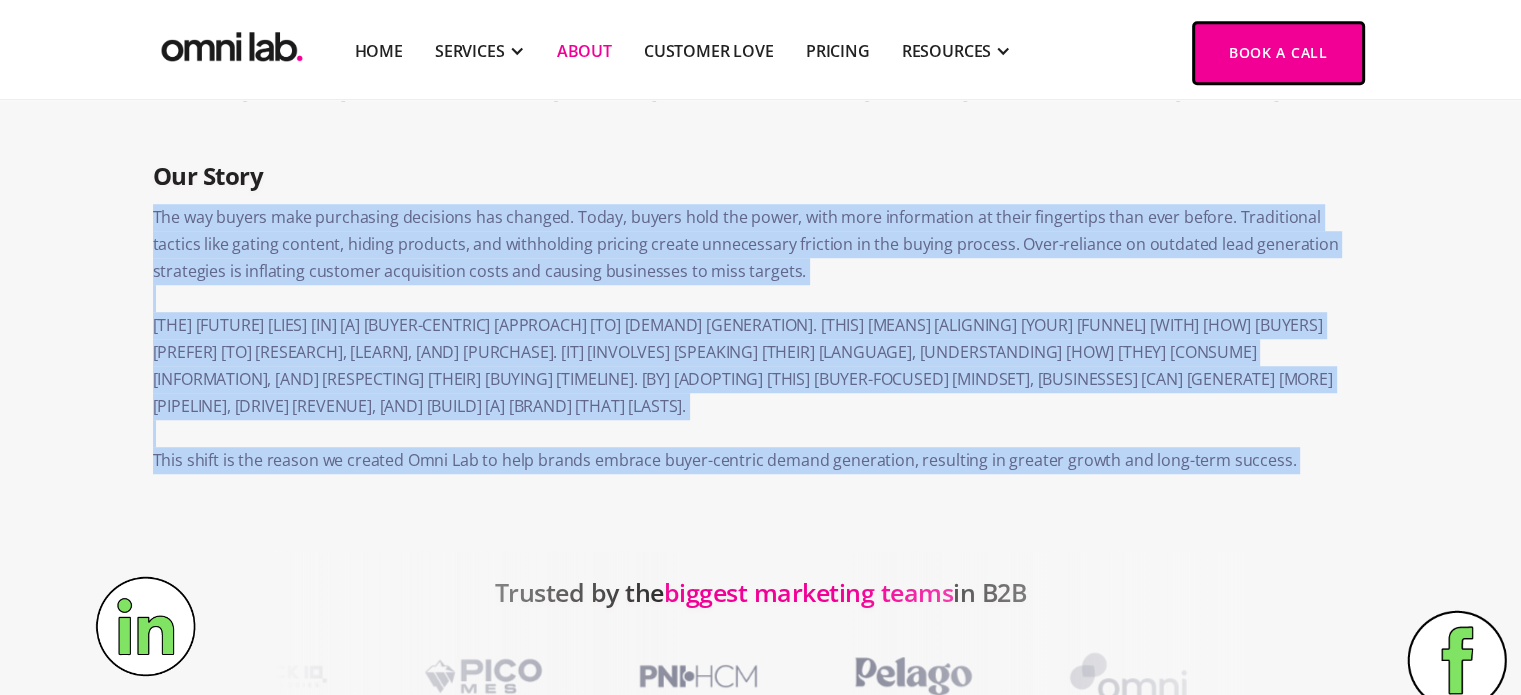 click at bounding box center [760, 526] 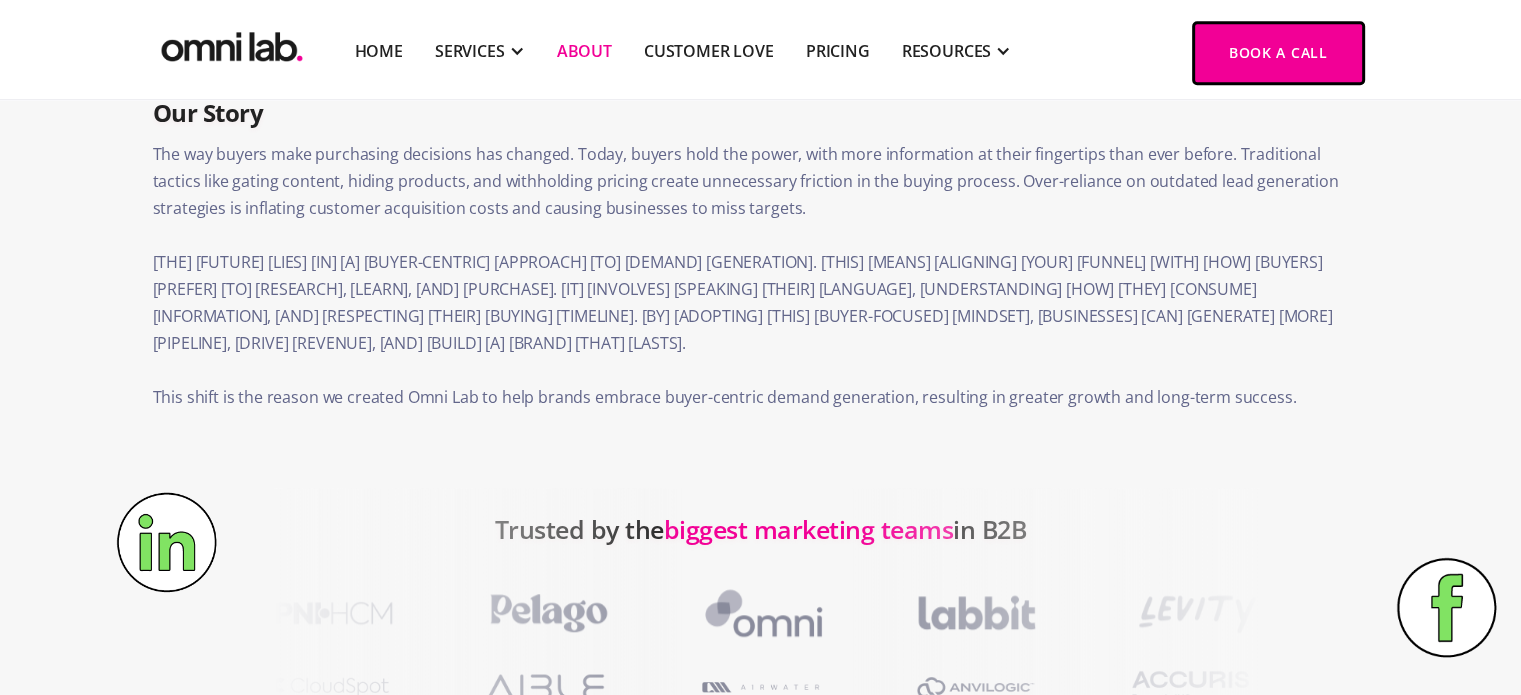 scroll, scrollTop: 1595, scrollLeft: 0, axis: vertical 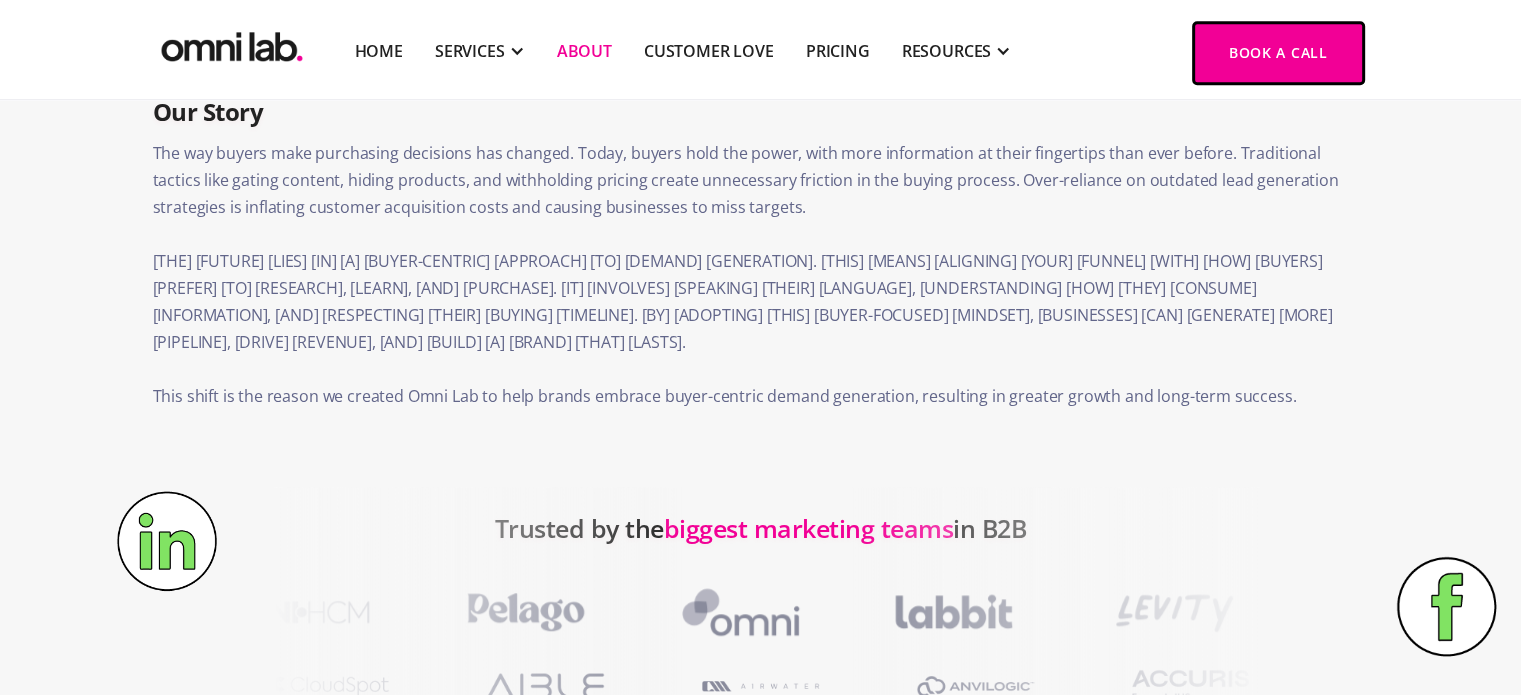 click on "The way buyers make purchasing decisions has changed. Today, buyers hold the power, with more information at their fingertips than ever before. Traditional tactics like gating content, hiding products, and withholding pricing create unnecessary friction in the buying process. Over-reliance on outdated lead generation strategies is inflating customer acquisition costs and causing businesses to miss targets." at bounding box center [761, 180] 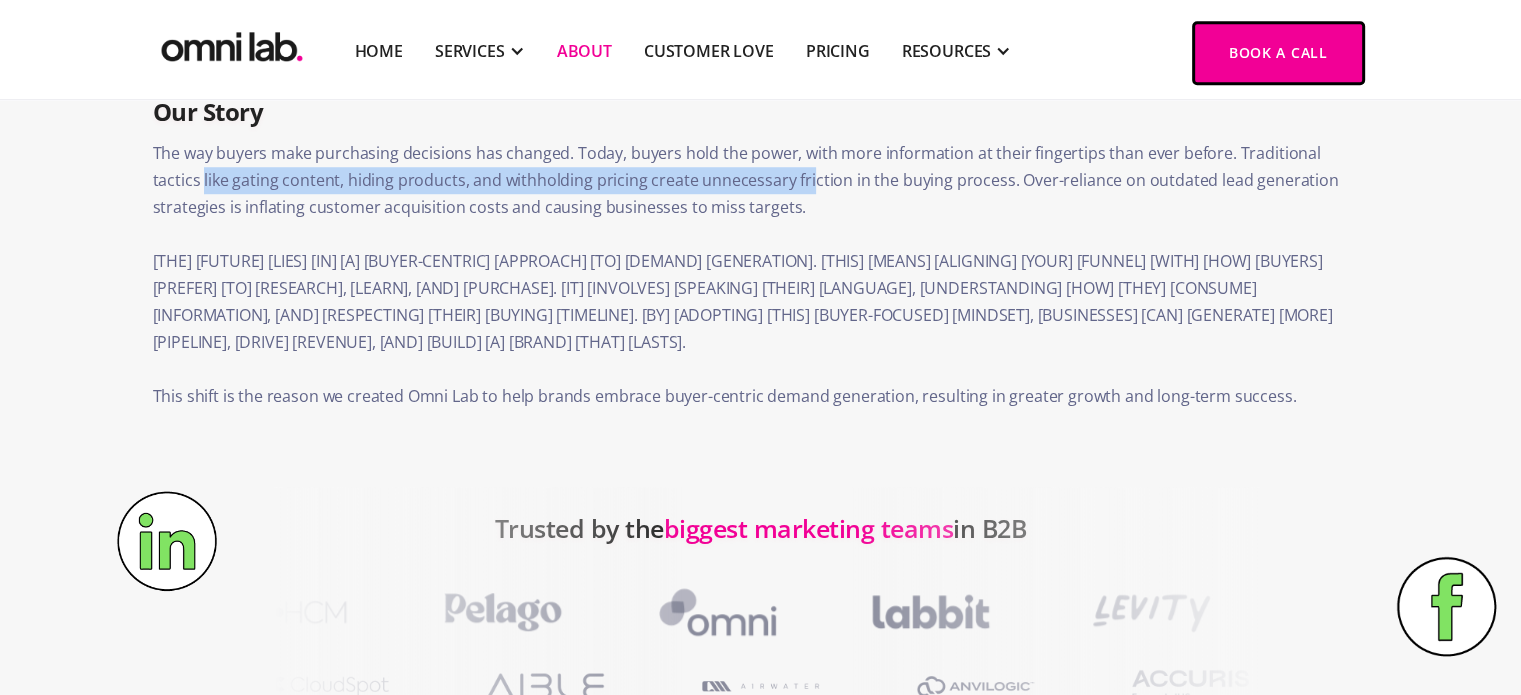 drag, startPoint x: 145, startPoint y: 179, endPoint x: 756, endPoint y: 182, distance: 611.0074 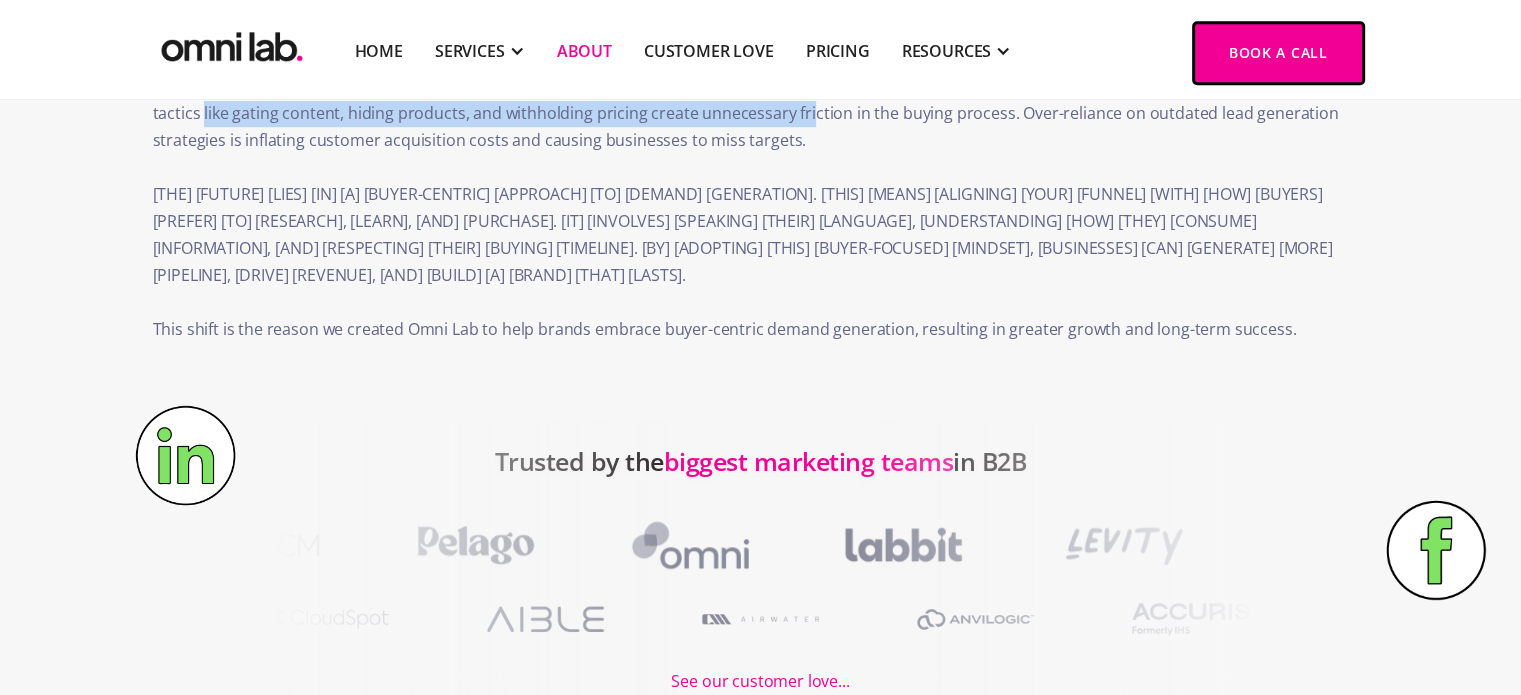 scroll, scrollTop: 1663, scrollLeft: 0, axis: vertical 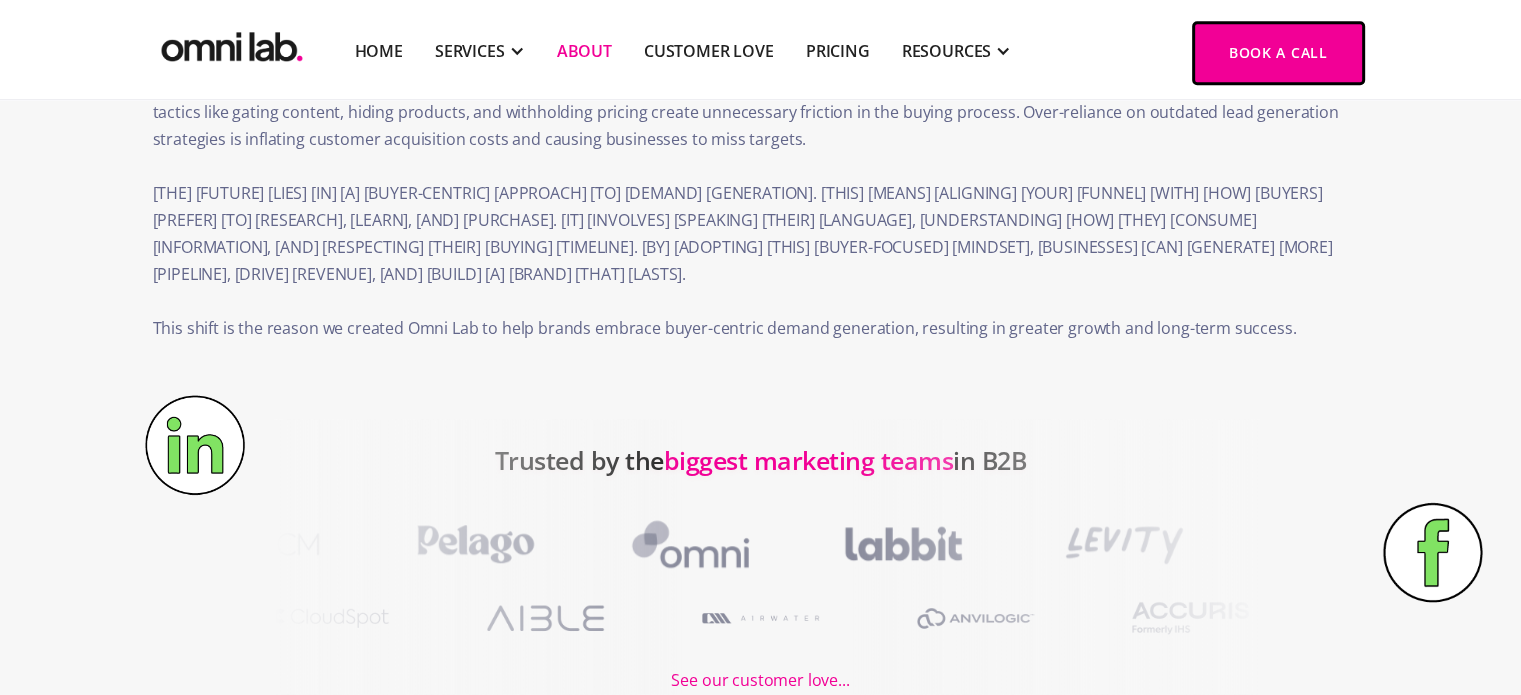 click on "[THE] [FUTURE] [LIES] [IN] [A] [BUYER-CENTRIC] [APPROACH] [TO] [DEMAND] [GENERATION]. [THIS] [MEANS] [ALIGNING] [YOUR] [FUNNEL] [WITH] [HOW] [BUYERS] [PREFER] [TO] [RESEARCH], [LEARN], [AND] [PURCHASE]. [IT] [INVOLVES] [SPEAKING] [THEIR] [LANGUAGE], [UNDERSTANDING] [HOW] [THEY] [CONSUME] [INFORMATION], [AND] [RESPECTING] [THEIR] [BUYING] [TIMELINE]. [BY] [ADOPTING] [THIS] [BUYER-FOCUSED] [MINDSET], [BUSINESSES] [CAN] [GENERATE] [MORE] [PIPELINE], [DRIVE] [REVENUE], [AND] [BUILD] [A] [BRAND] [THAT] [LASTS]." at bounding box center (761, 234) 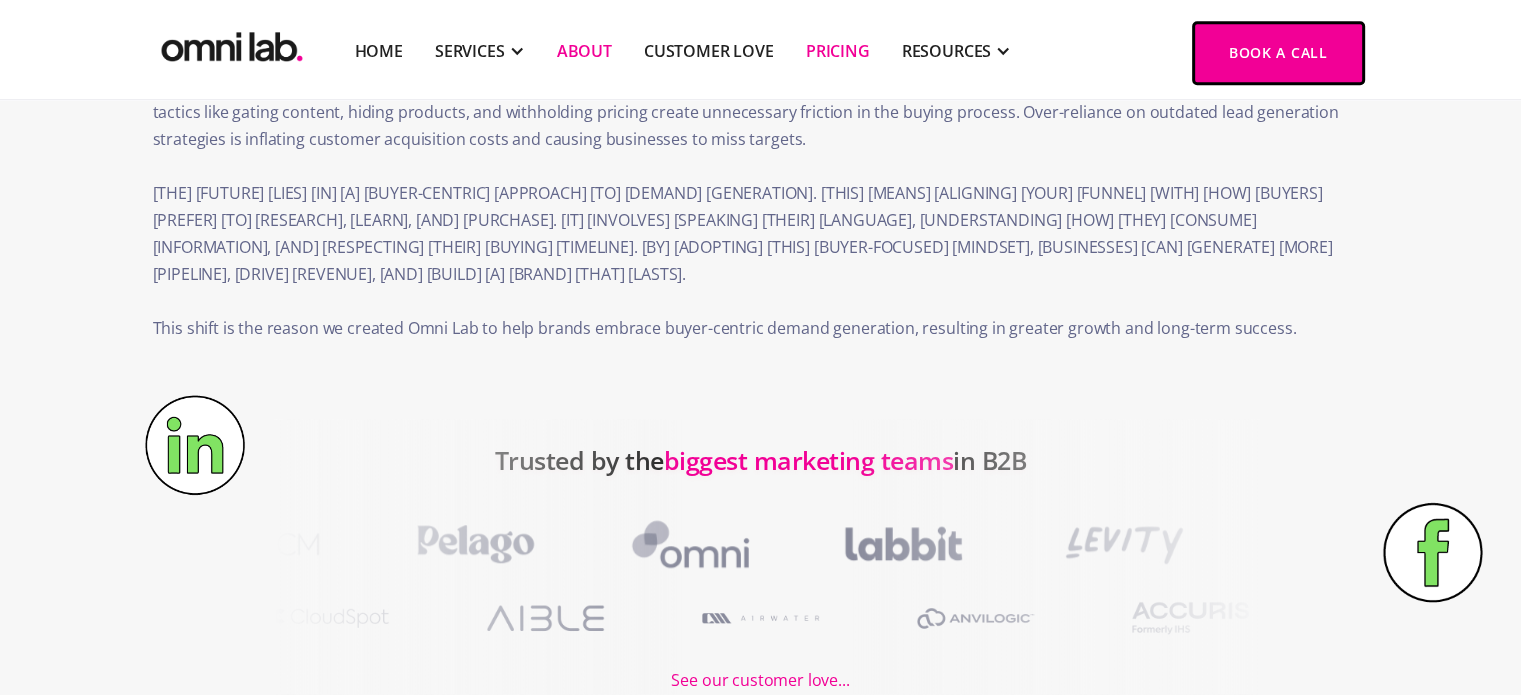 click on "Pricing" at bounding box center [838, 51] 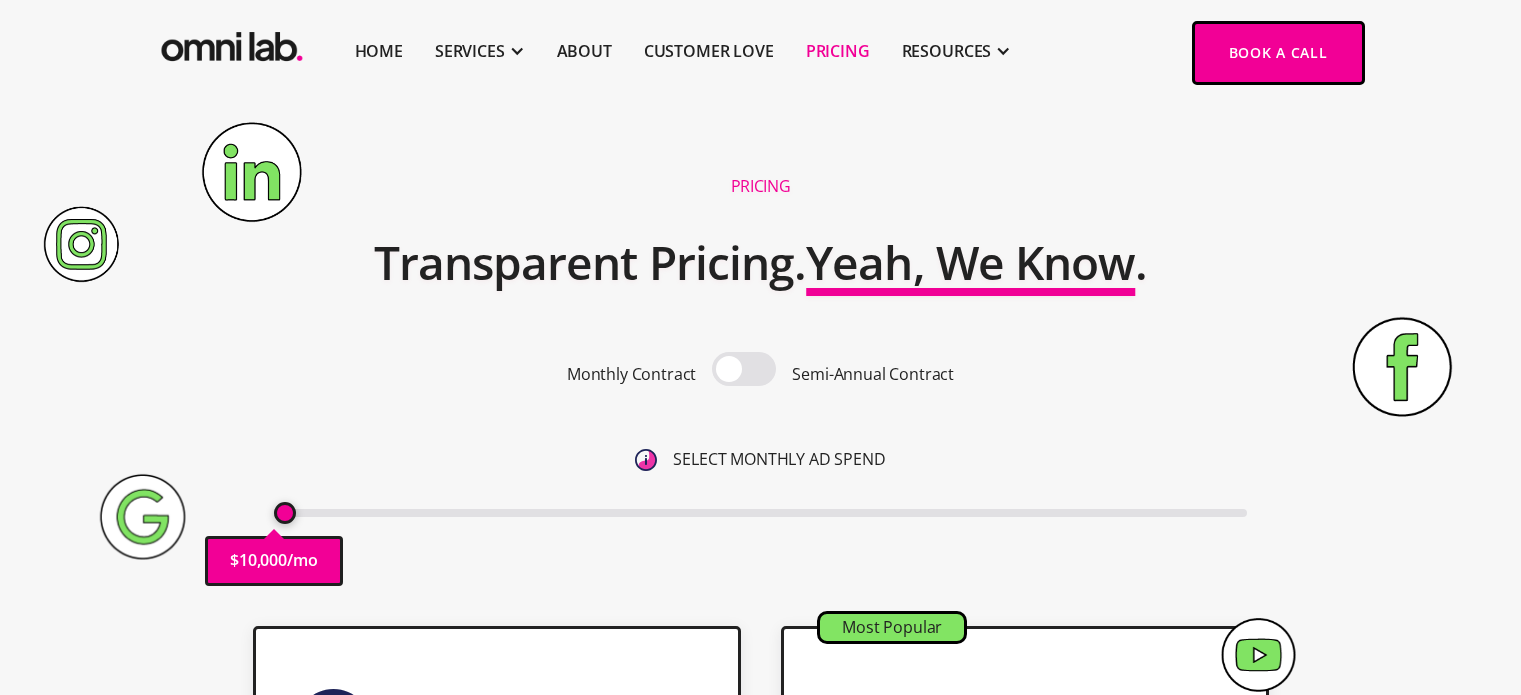 scroll, scrollTop: 0, scrollLeft: 0, axis: both 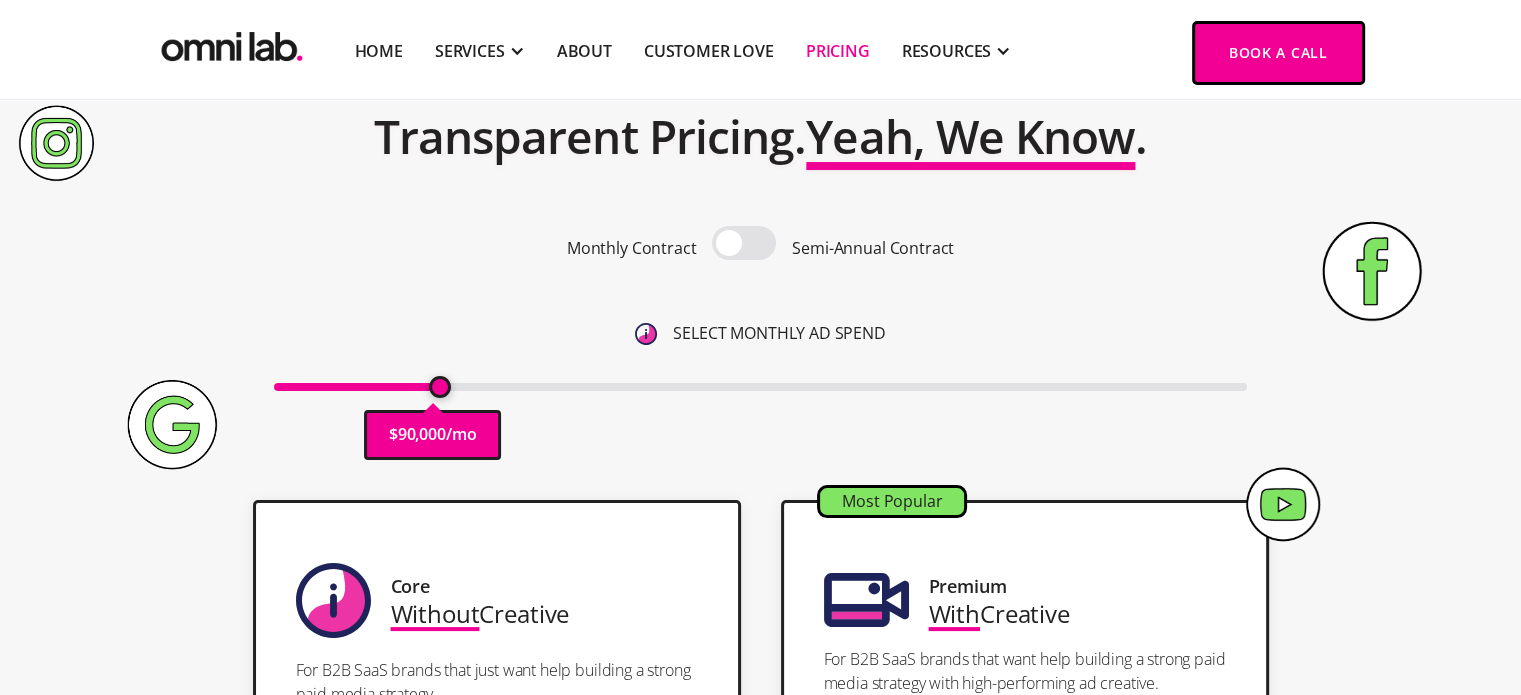 drag, startPoint x: 281, startPoint y: 391, endPoint x: 441, endPoint y: 401, distance: 160.3122 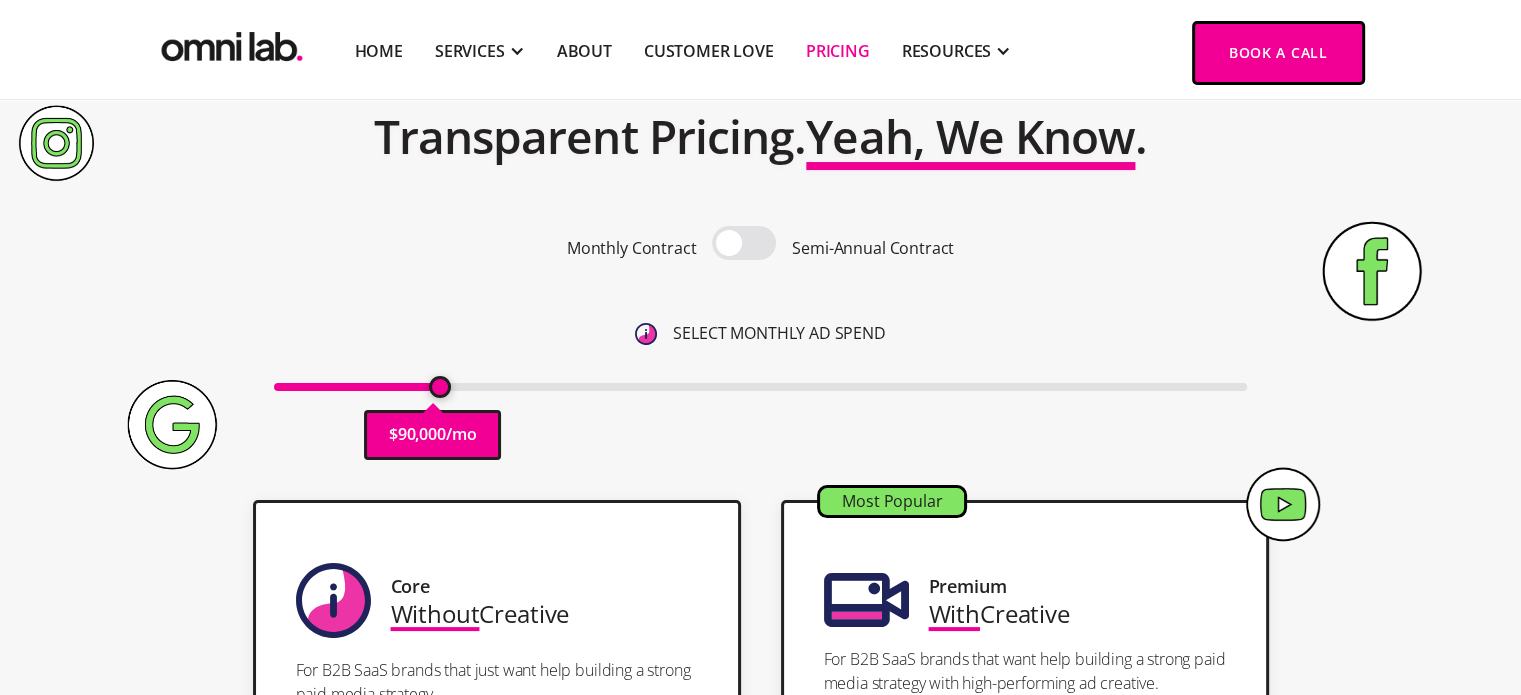 click at bounding box center [760, 387] 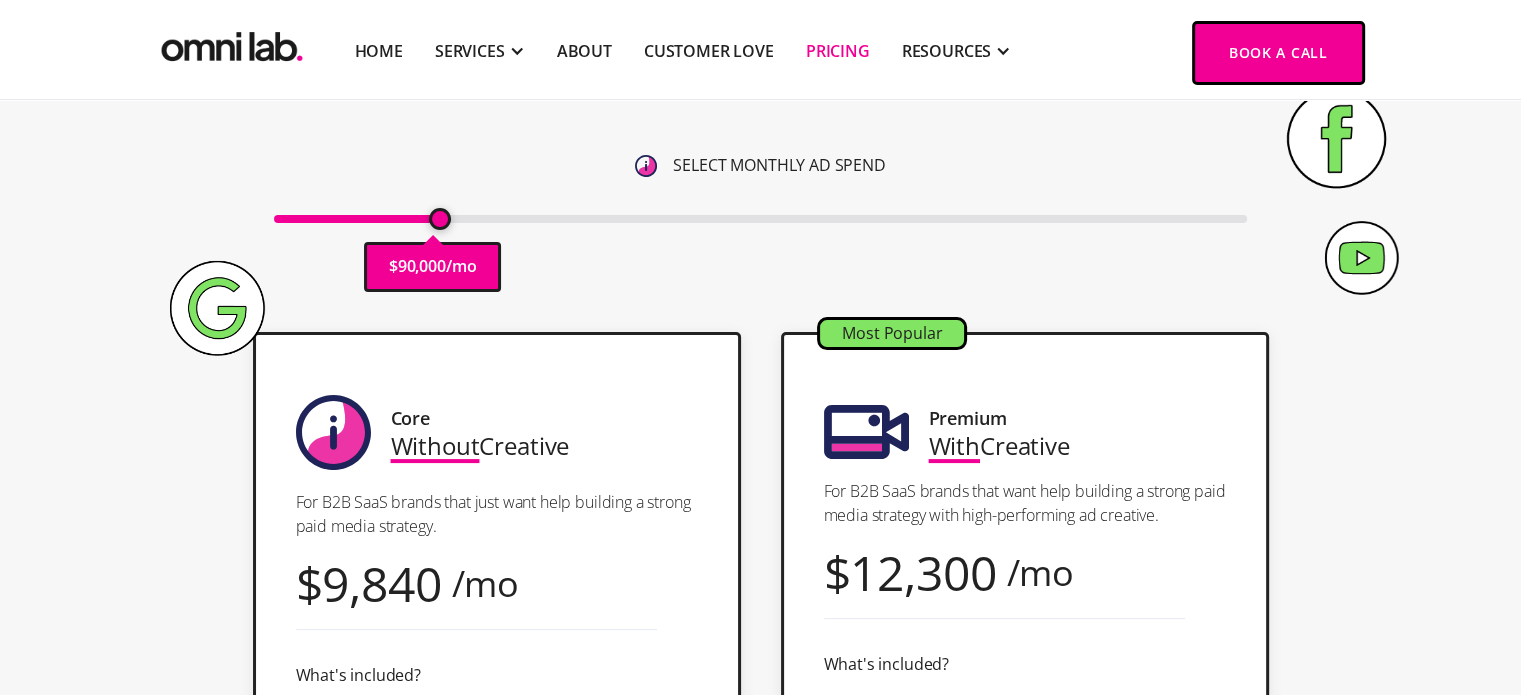 scroll, scrollTop: 291, scrollLeft: 0, axis: vertical 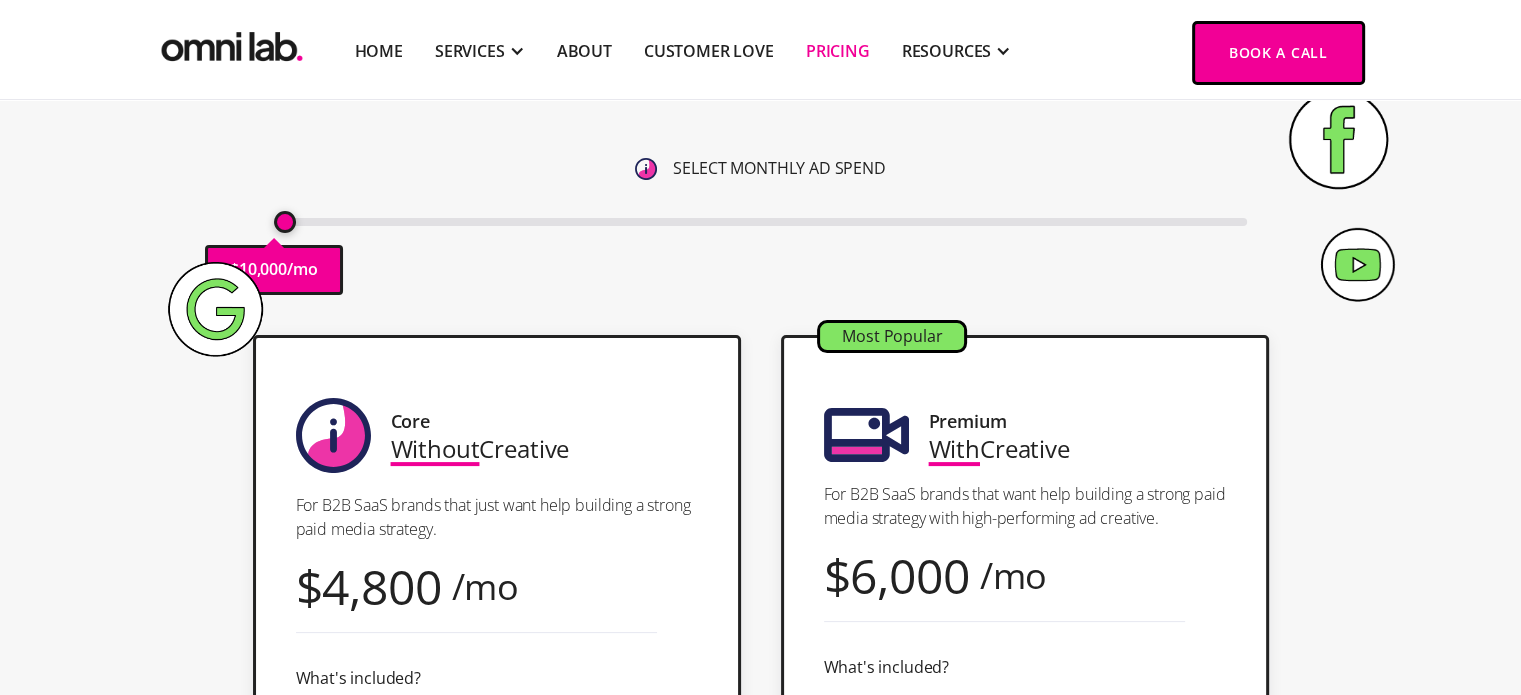 drag, startPoint x: 442, startPoint y: 220, endPoint x: 158, endPoint y: 235, distance: 284.39584 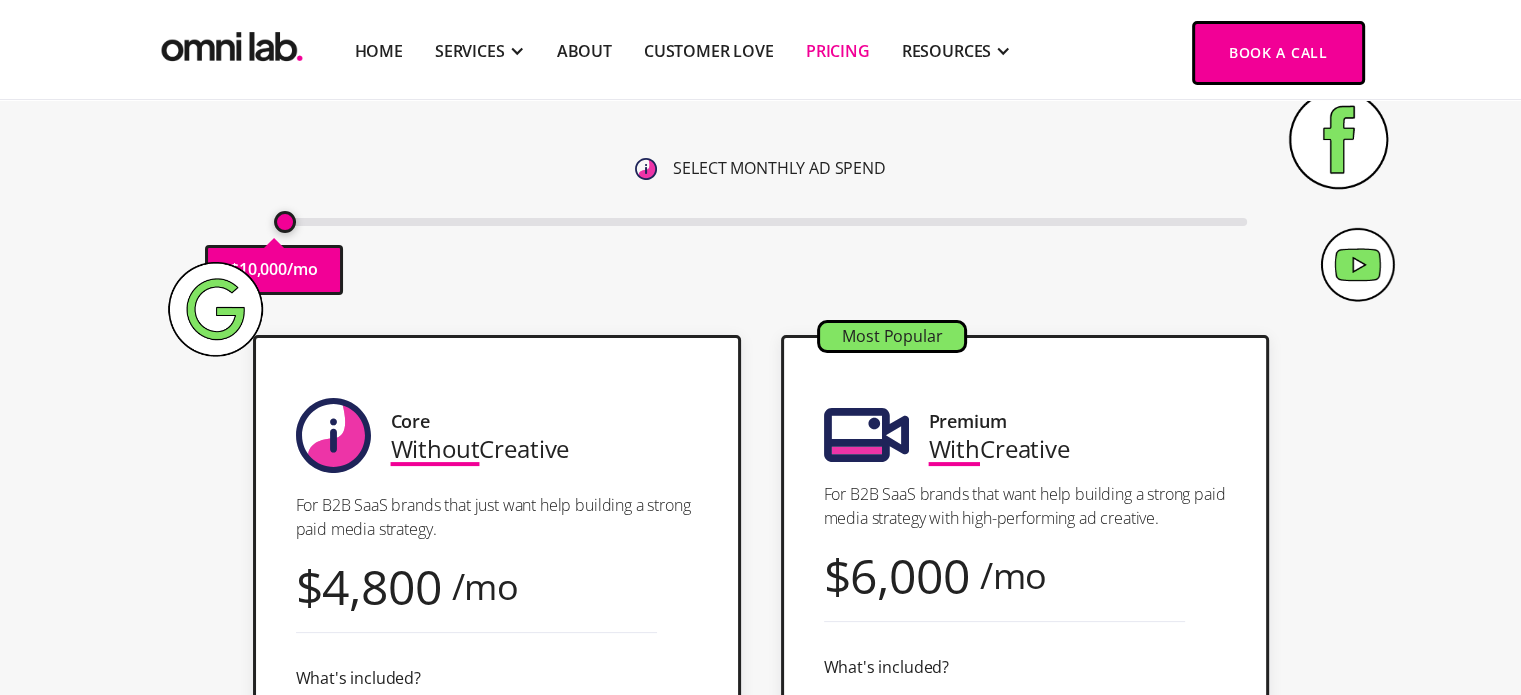 click at bounding box center (760, 222) 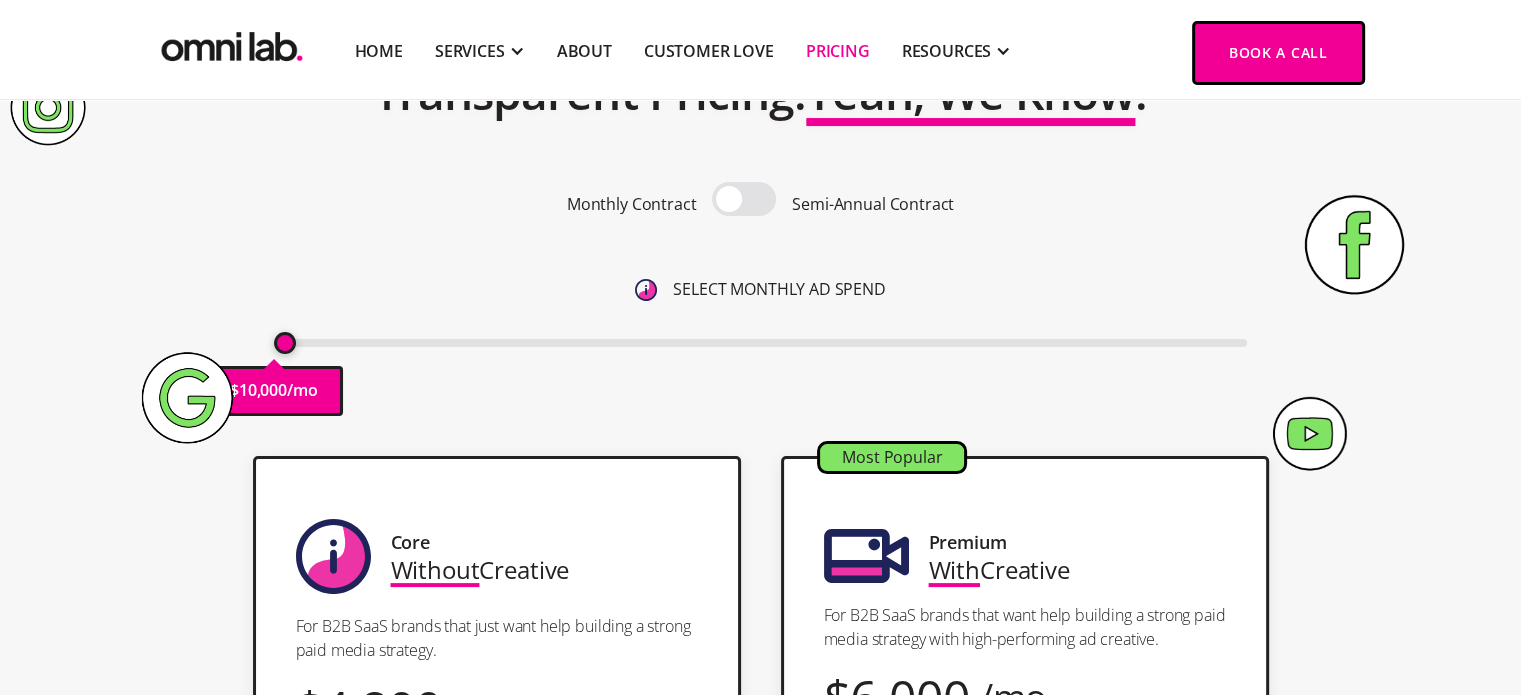 scroll, scrollTop: 156, scrollLeft: 0, axis: vertical 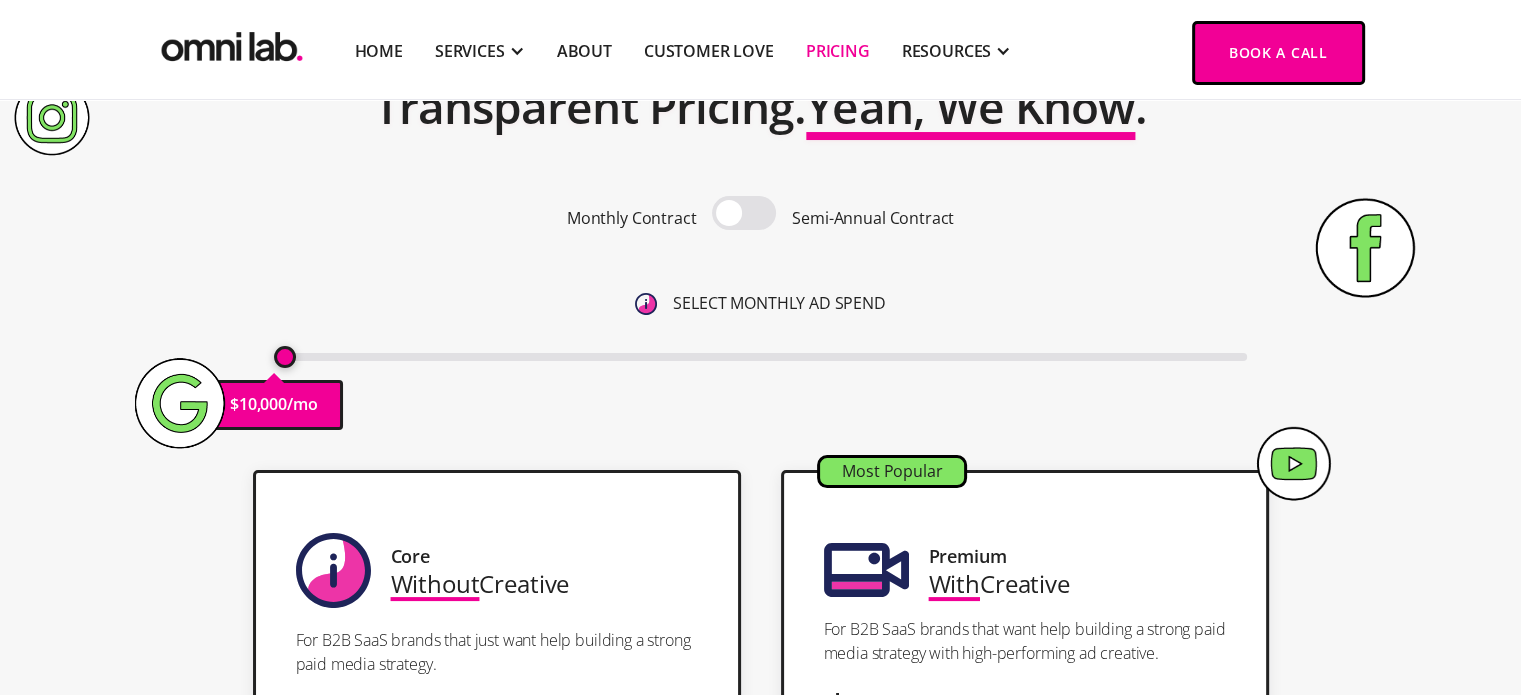 click on "Monthly Contract
Semi-Annual Contract
SELECT MONTHLY AD SPEND
$
10,000
/mo" at bounding box center (760, 272) 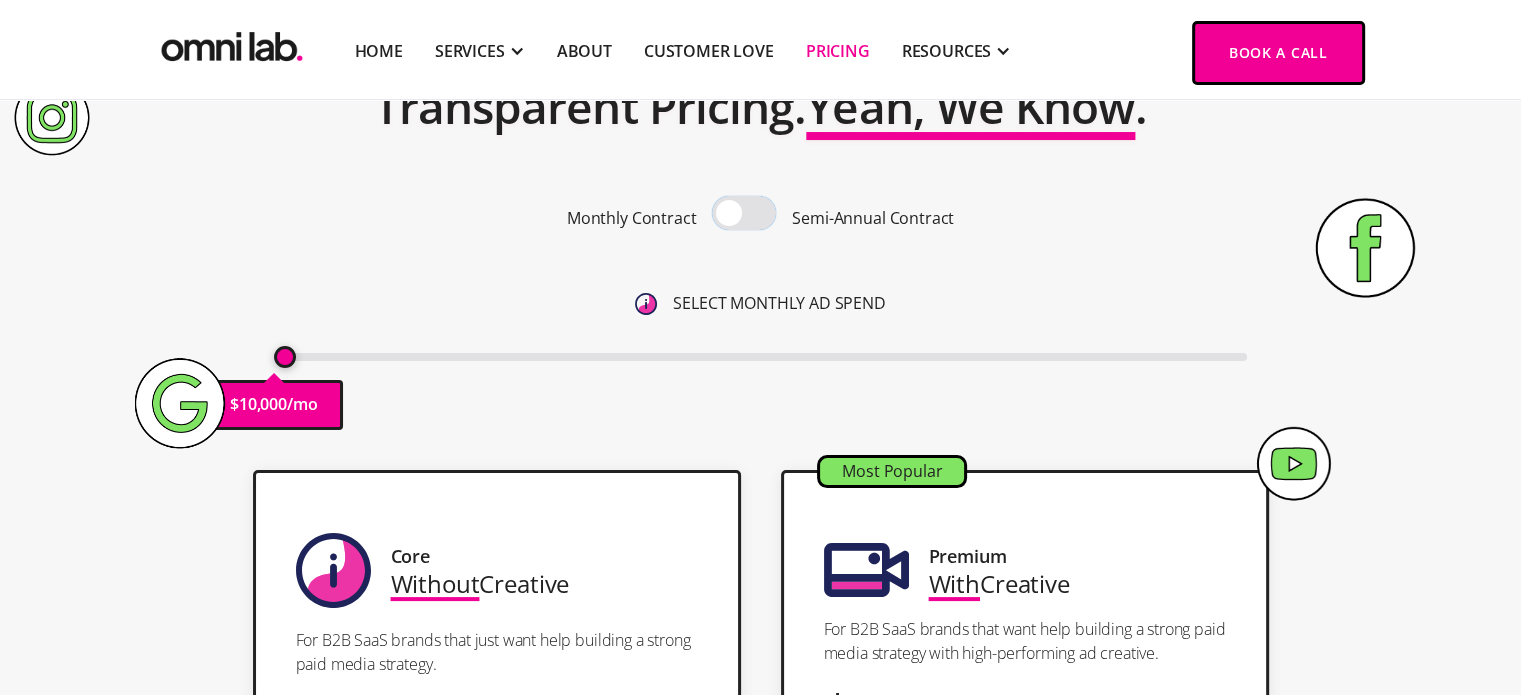 click at bounding box center [744, 215] 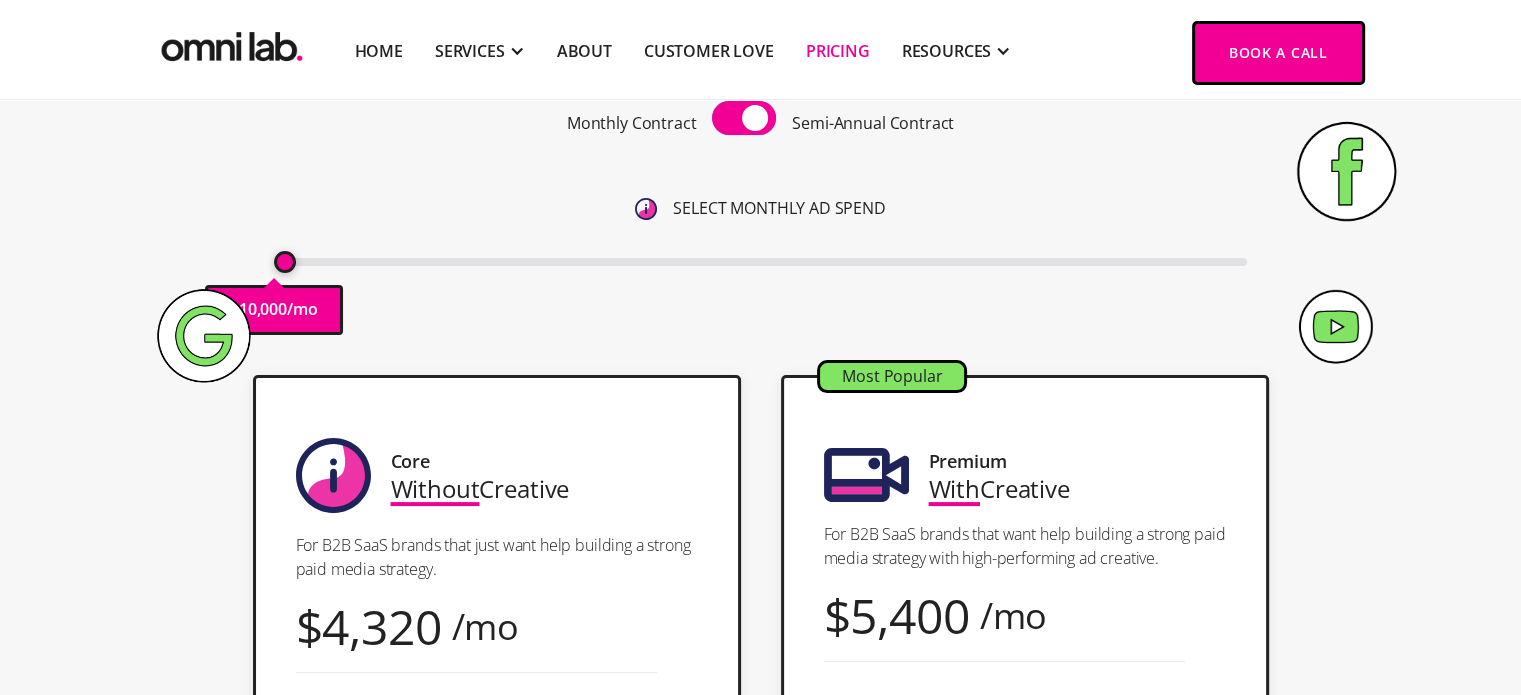 scroll, scrollTop: 252, scrollLeft: 0, axis: vertical 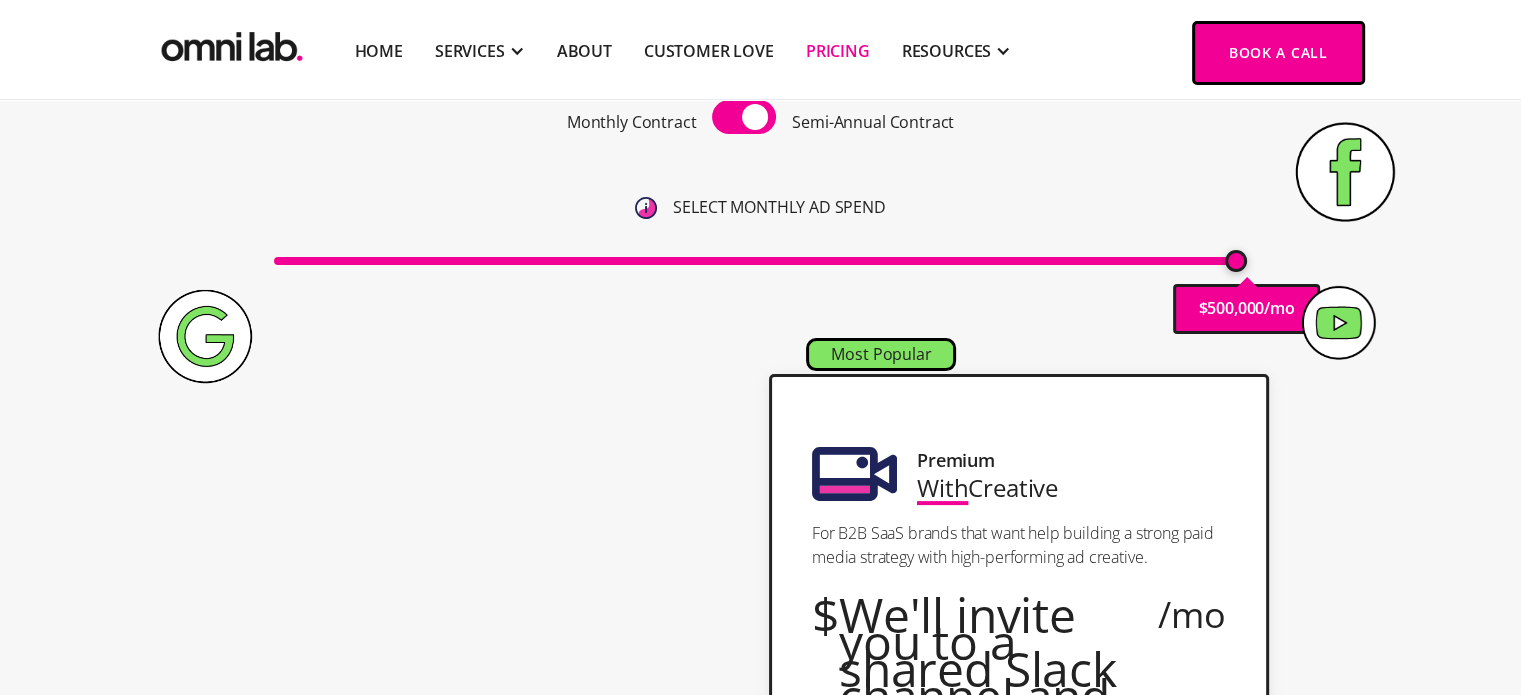 drag, startPoint x: 285, startPoint y: 259, endPoint x: 1297, endPoint y: 378, distance: 1018.97253 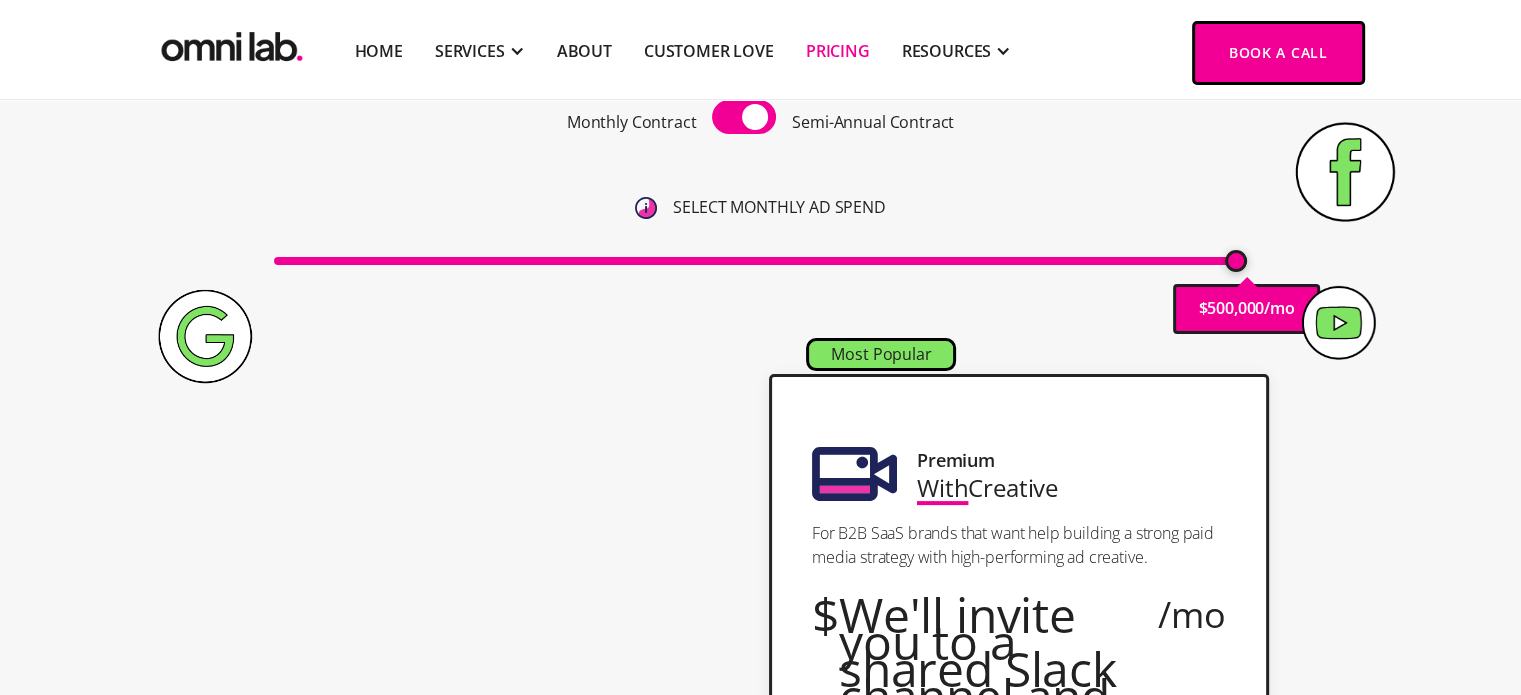type on "500000" 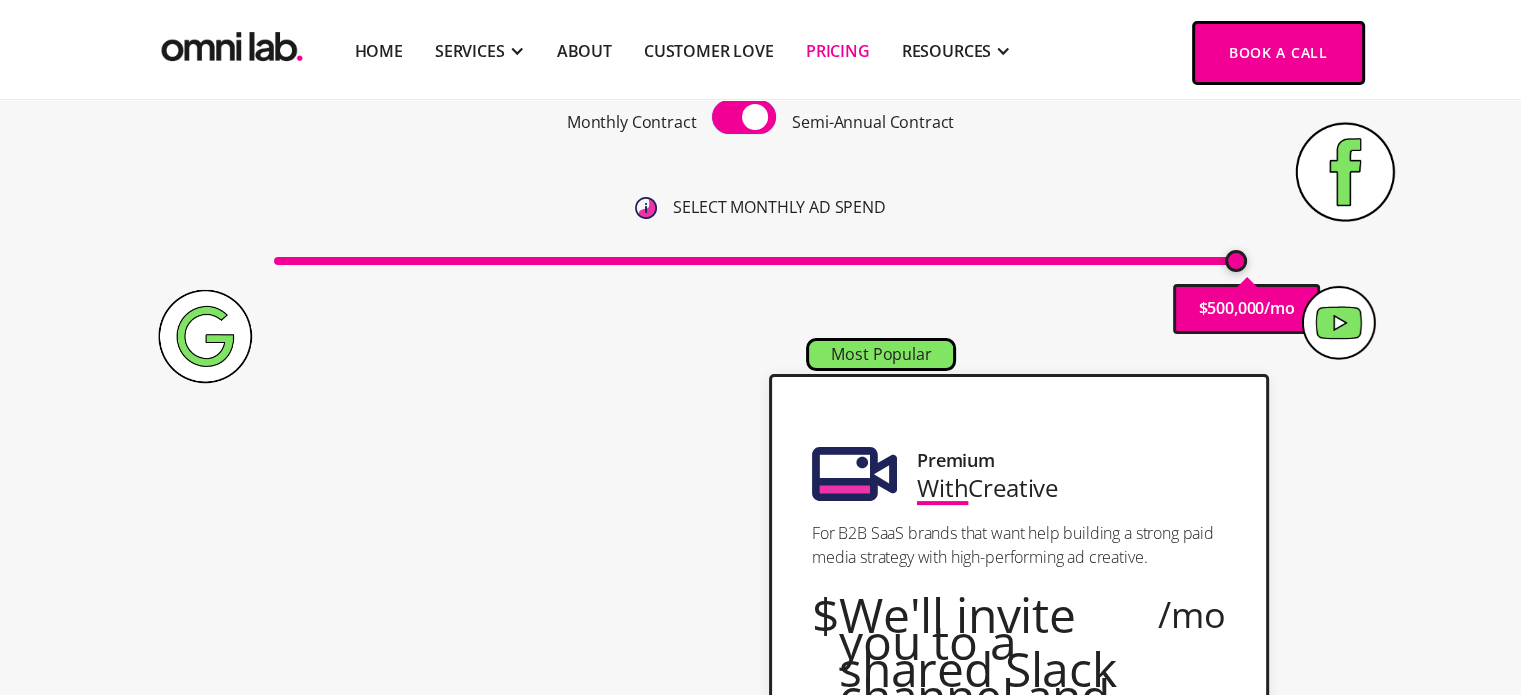 click at bounding box center [744, 119] 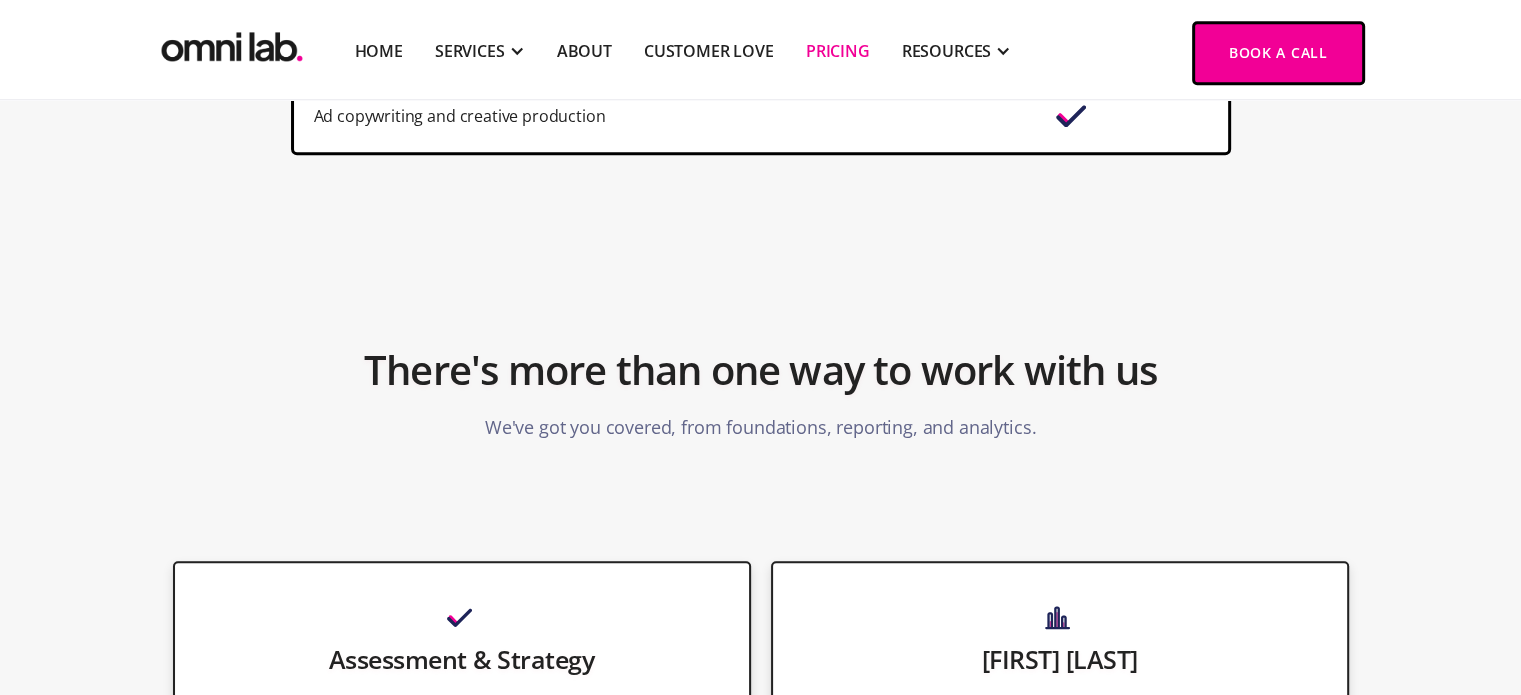 scroll, scrollTop: 2219, scrollLeft: 0, axis: vertical 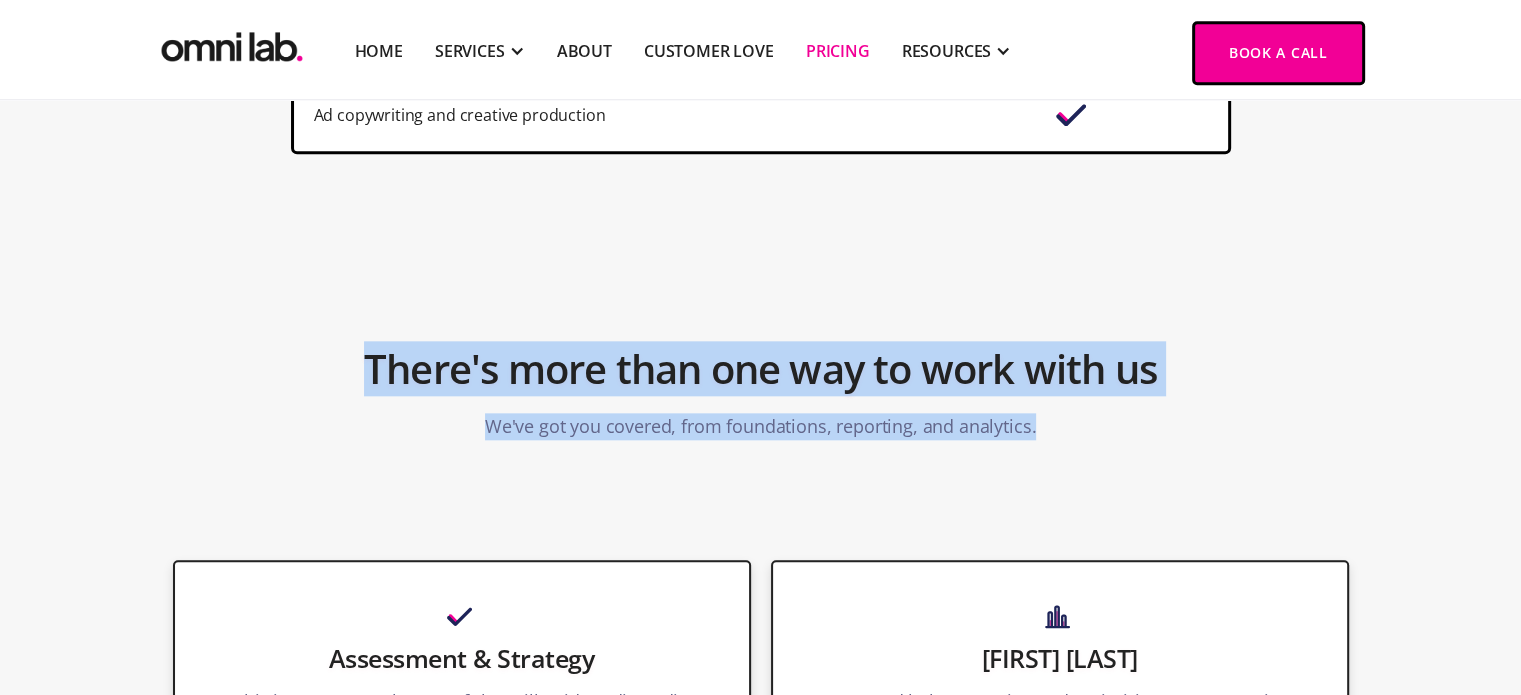 drag, startPoint x: 342, startPoint y: 369, endPoint x: 1056, endPoint y: 439, distance: 717.42316 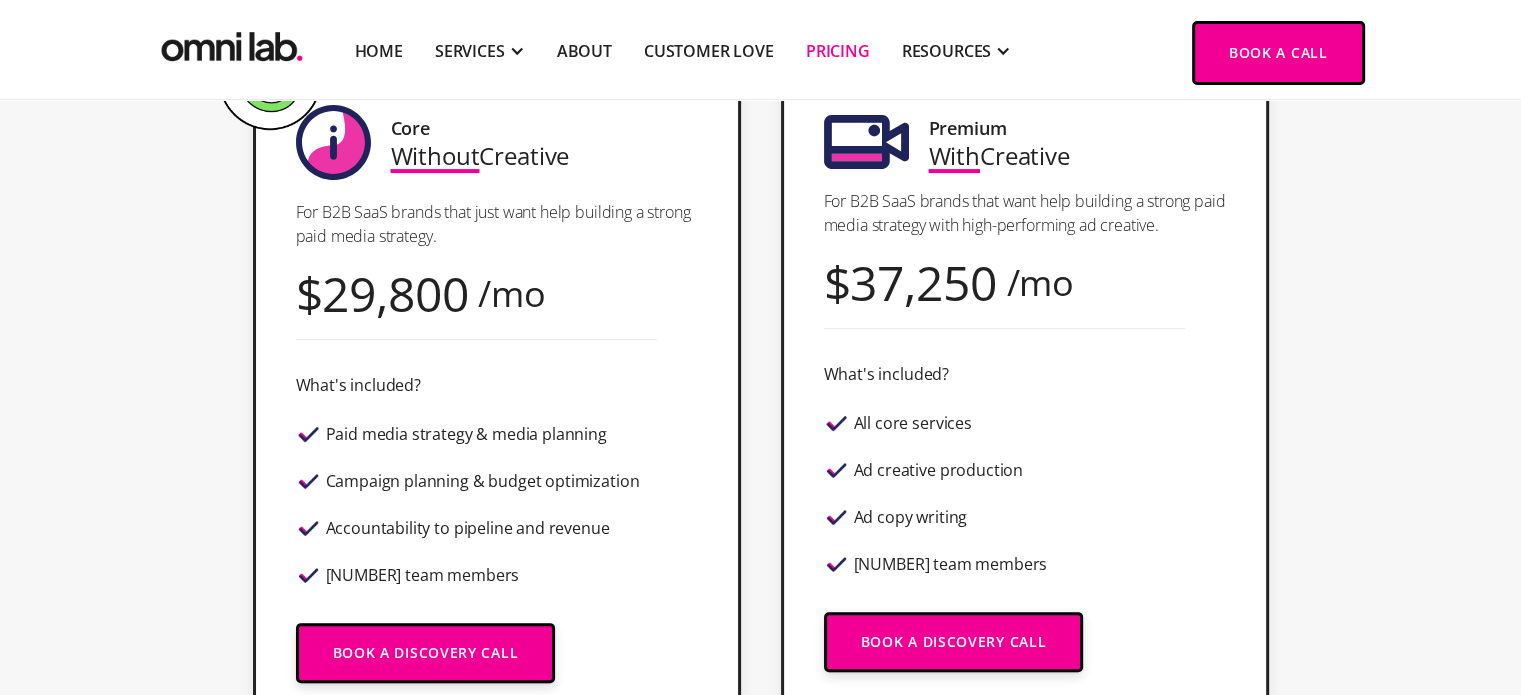 scroll, scrollTop: 0, scrollLeft: 0, axis: both 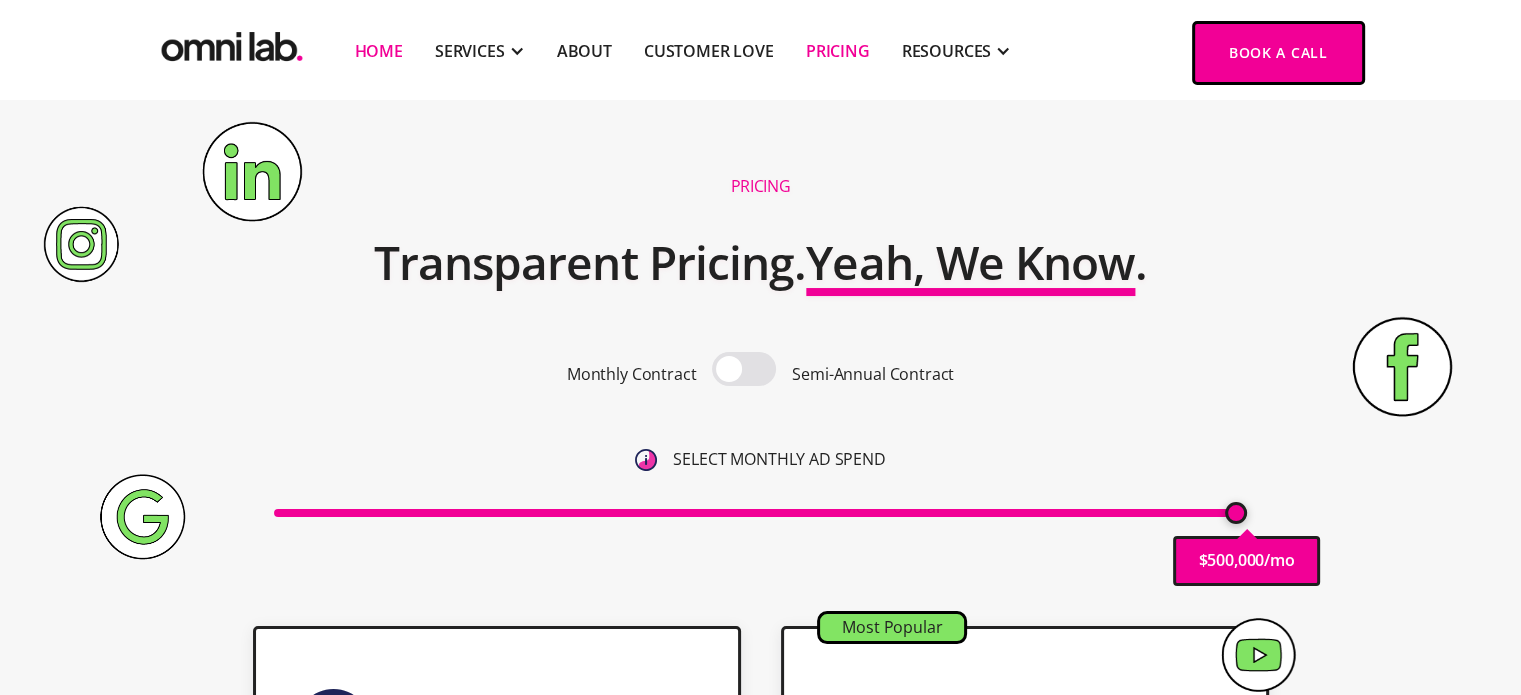 click on "Home" at bounding box center [379, 51] 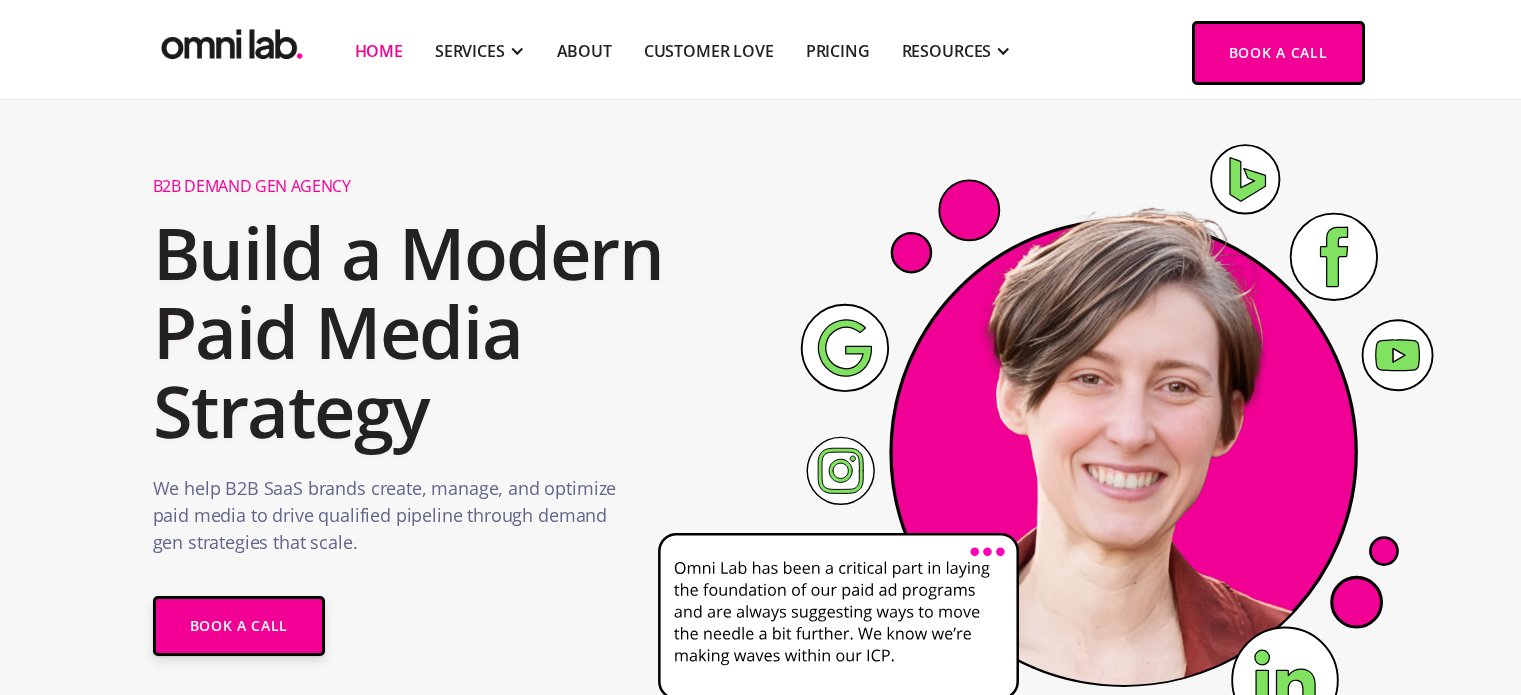 scroll, scrollTop: 1412, scrollLeft: 0, axis: vertical 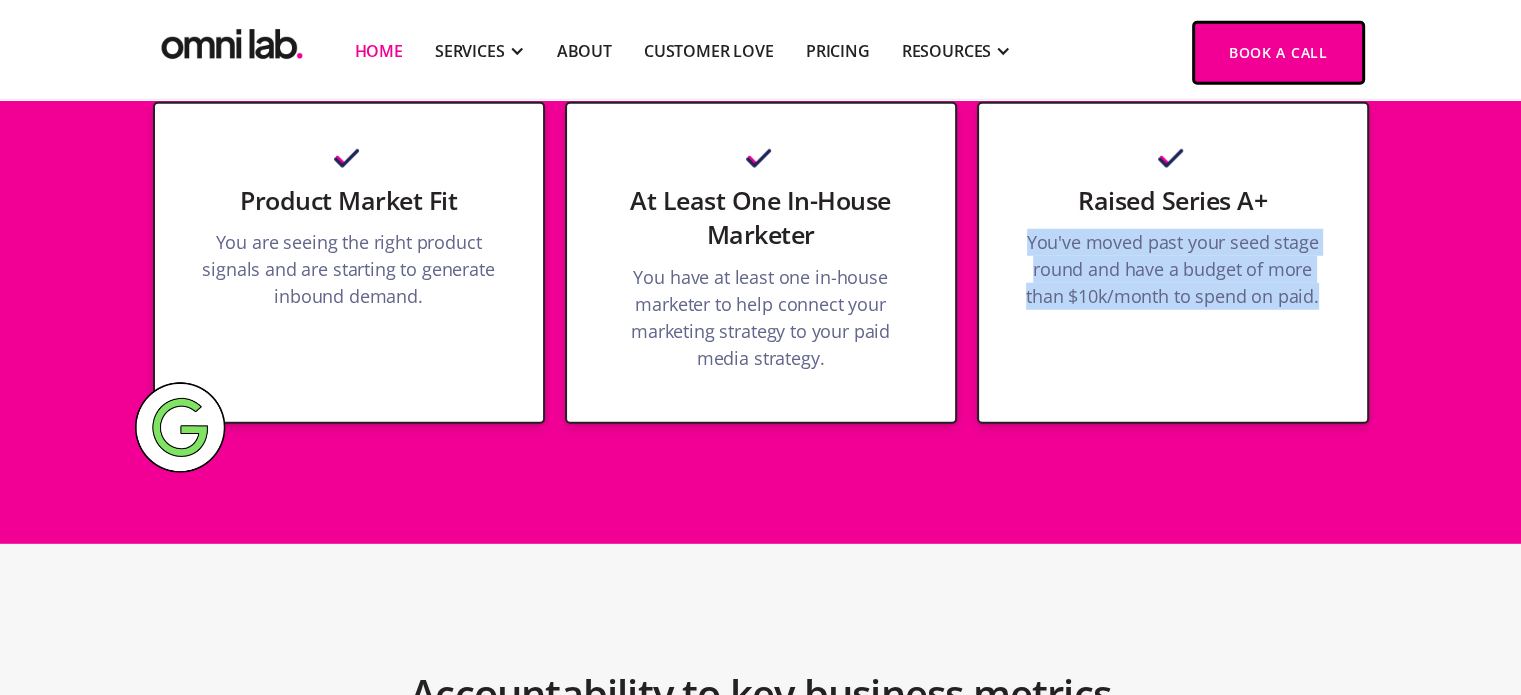 drag, startPoint x: 1027, startPoint y: 236, endPoint x: 1333, endPoint y: 294, distance: 311.44824 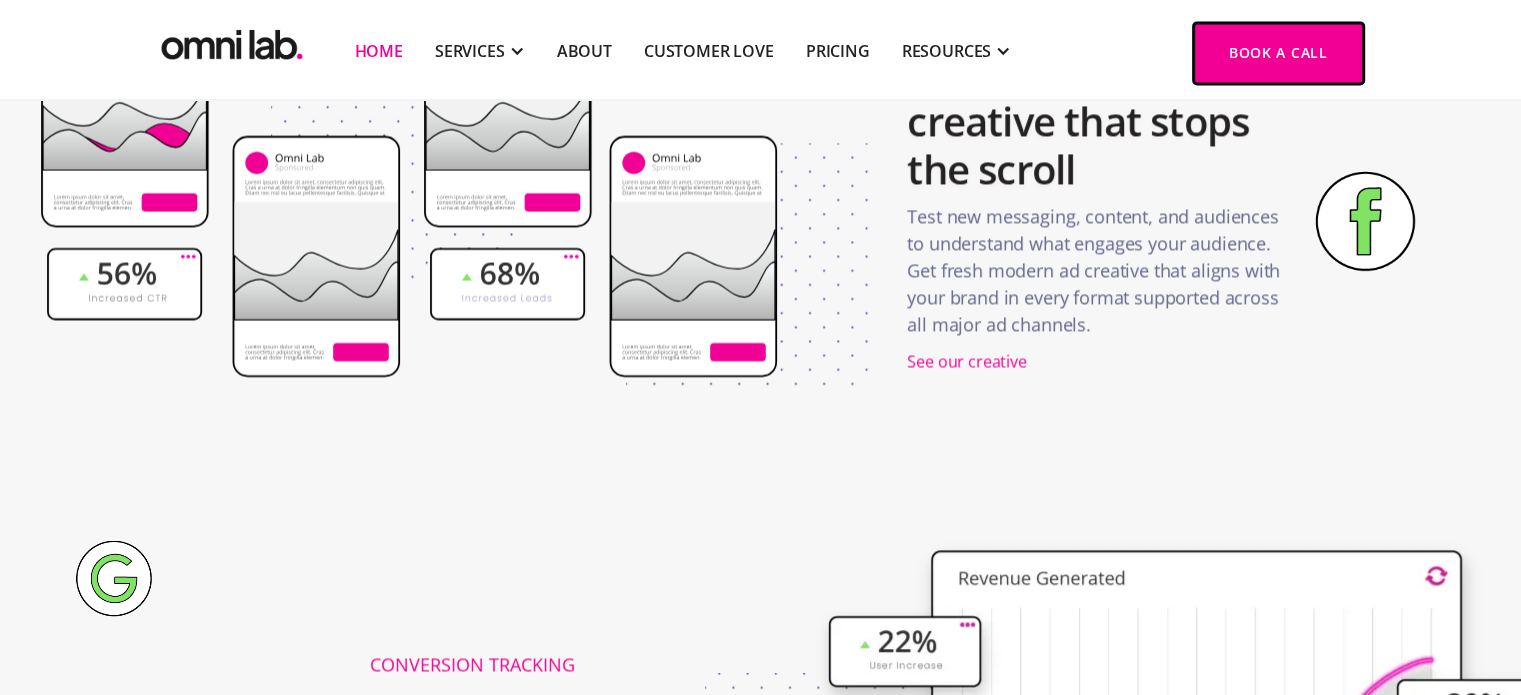 scroll, scrollTop: 2551, scrollLeft: 0, axis: vertical 